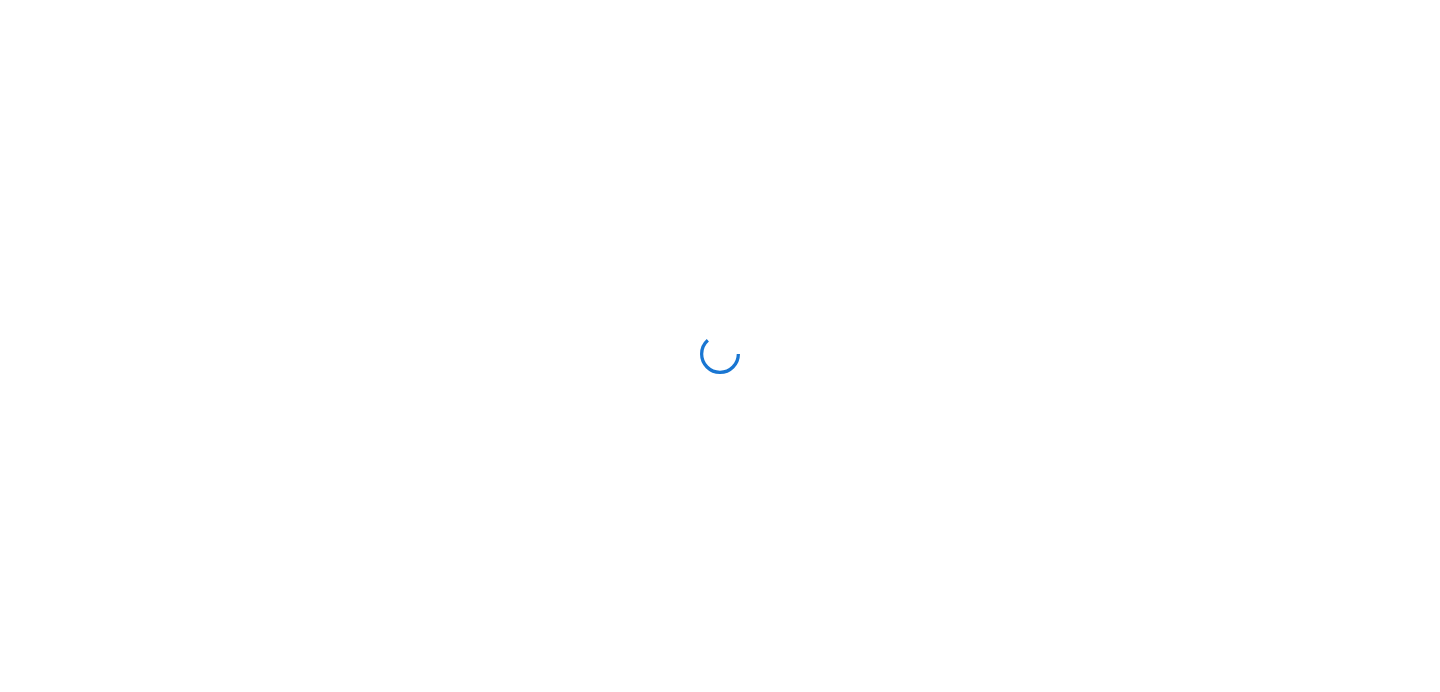scroll, scrollTop: 0, scrollLeft: 0, axis: both 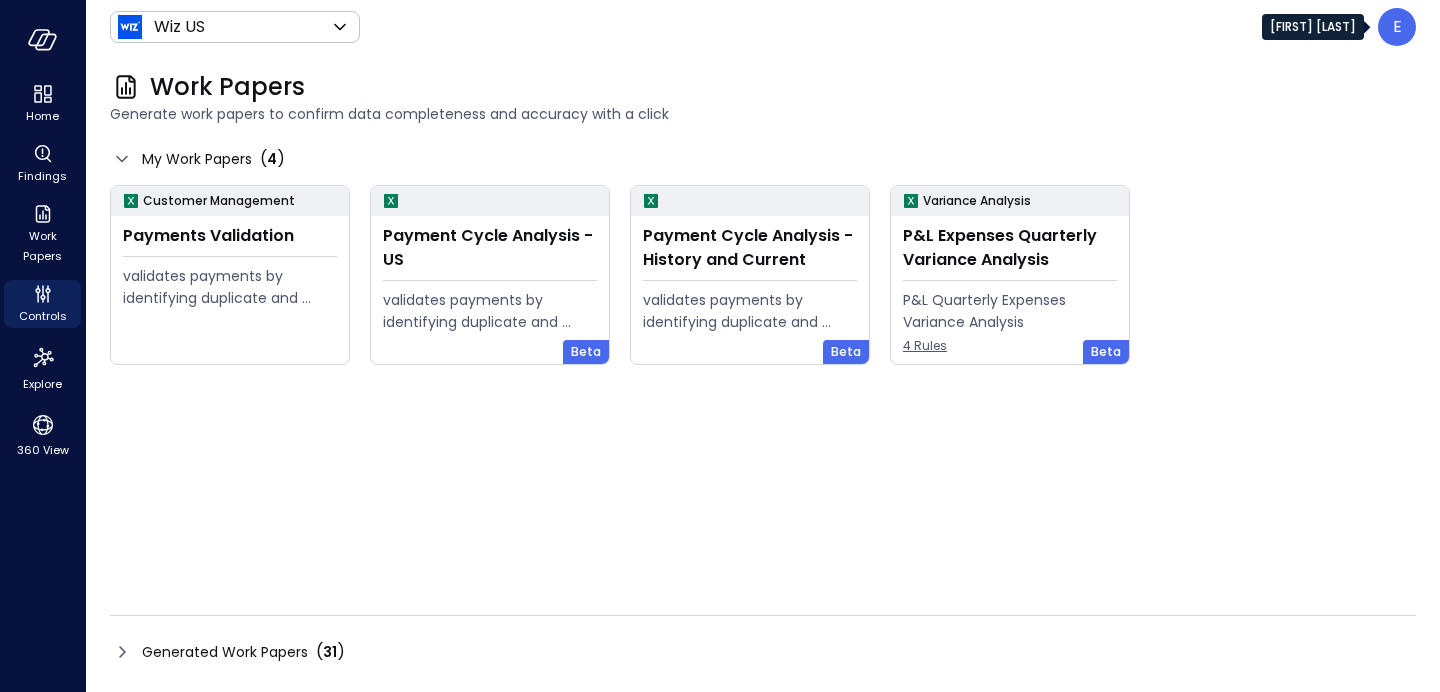 click on "E" at bounding box center [1397, 27] 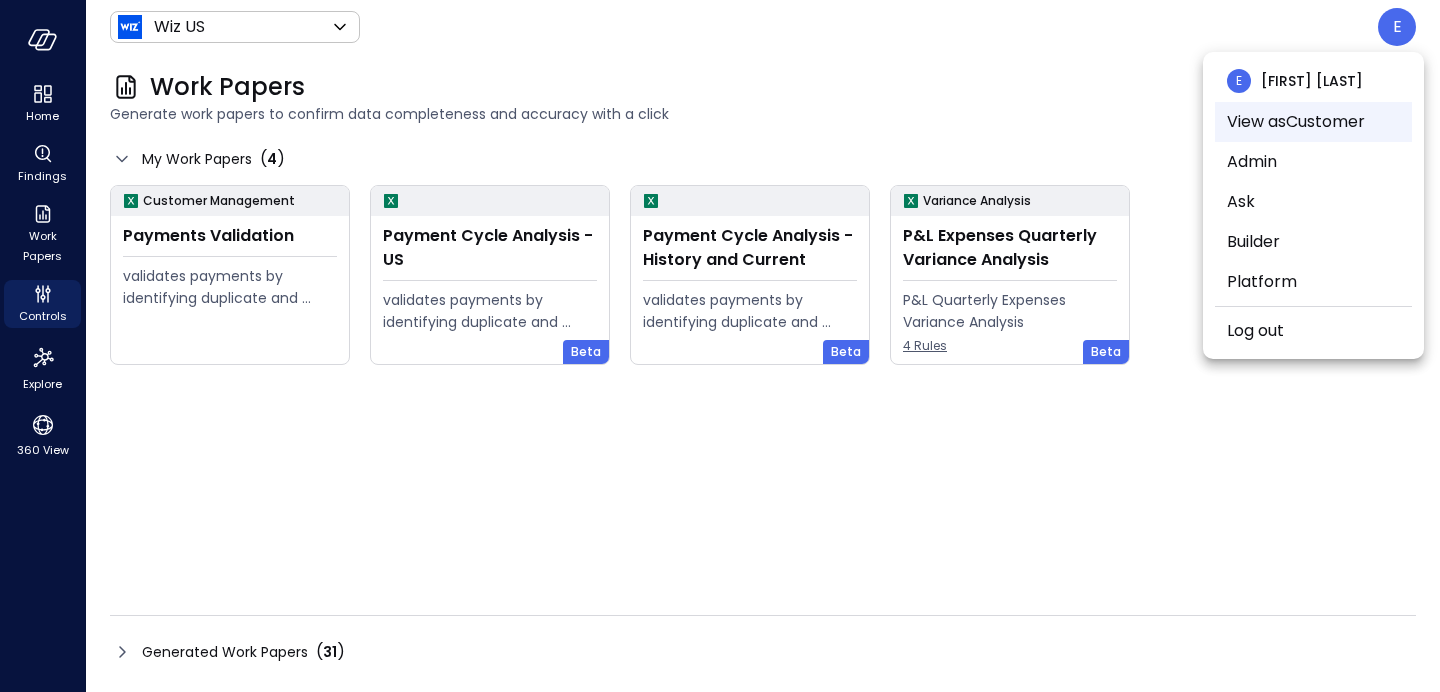 click on "View as  Customer" at bounding box center [1313, 122] 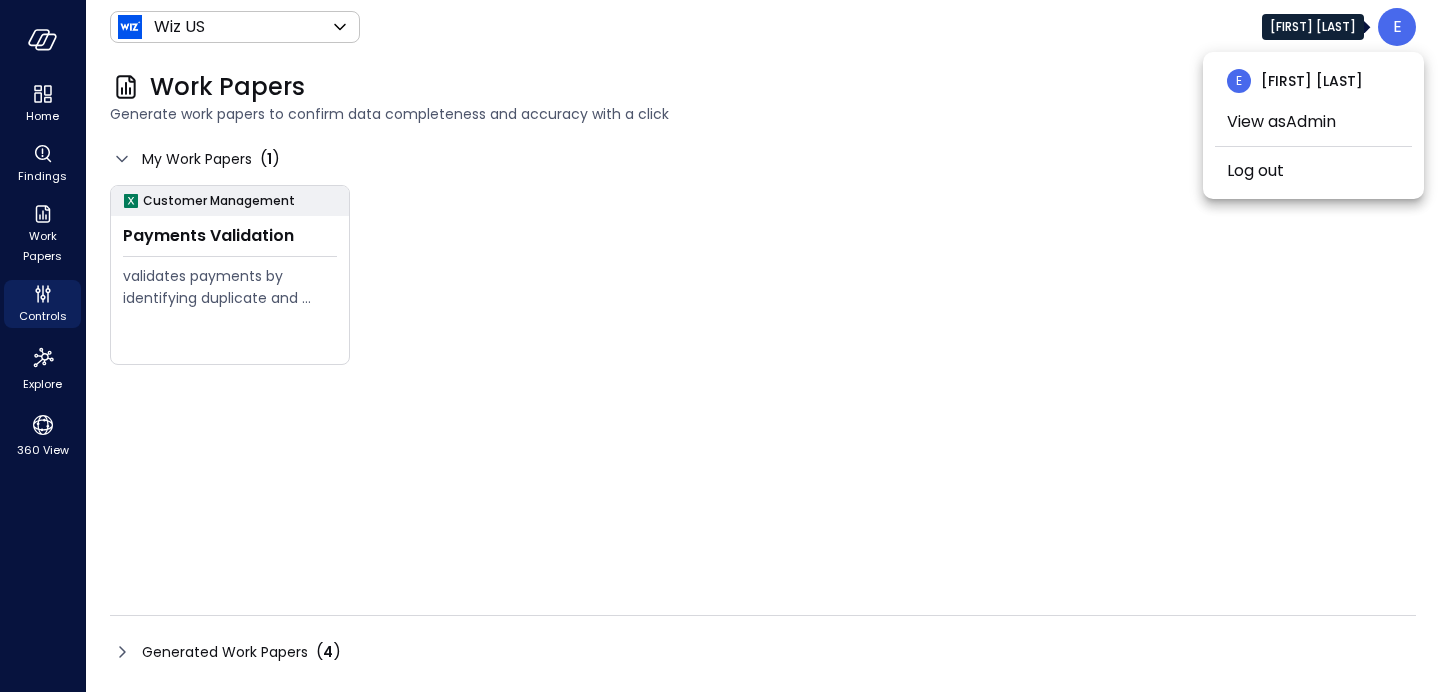 click at bounding box center [720, 346] 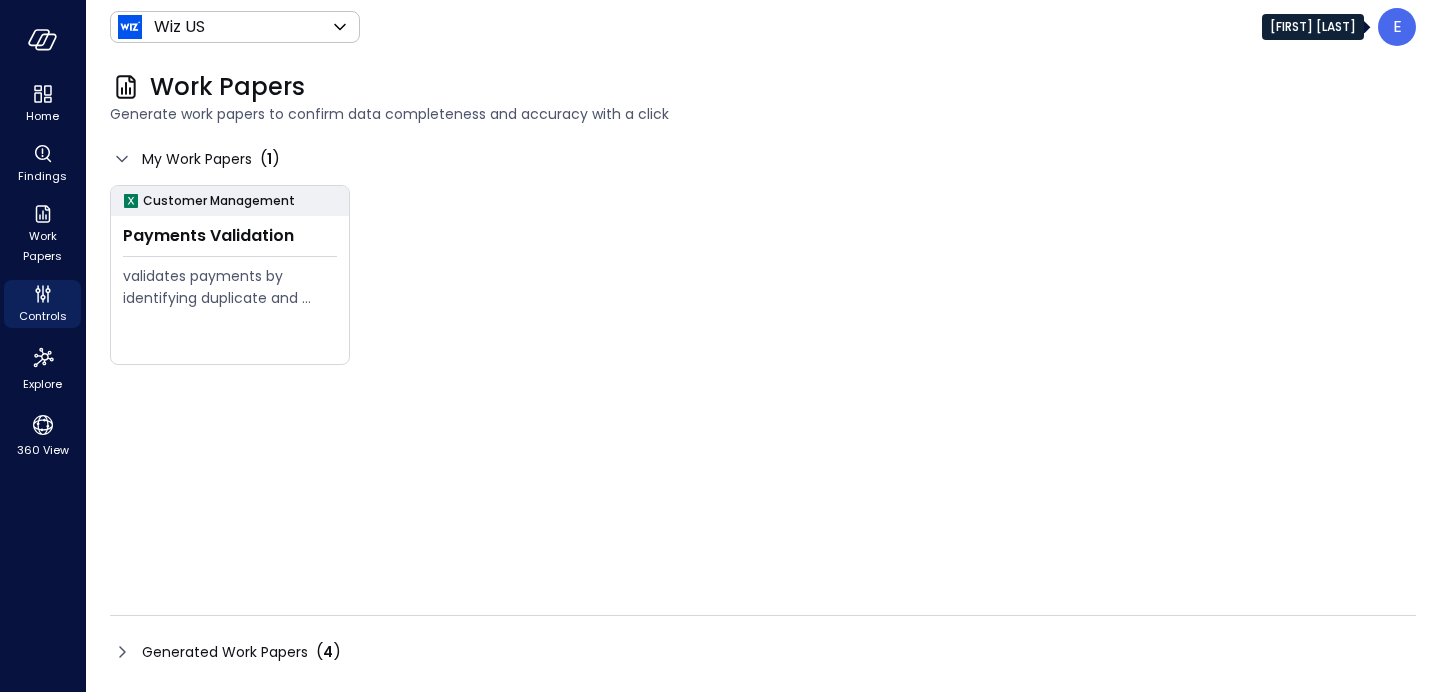 click on "Findings Work Papers Controls Explore 360 View Wiz US ****** ​ E Work Papers   Generate work papers to confirm data
completeness and accuracy with a click My Work Papers ( 1 ) Customer Management Payments Validation  validates payments by identifying duplicate and erroneous entries. Generated Work Papers ( 4 ) Payments Validation  validates payments by identifying duplicate and erroneous entries. Payment Cycle Analysis - US  validates payments by identifying duplicate and erroneous entries. Payment Cycle Analysis - History and Current  validates payments by identifying duplicate and erroneous entries. P&L Expenses Quarterly Variance Analysis P&L Quarterly Expenses Variance Analysis Payments Validation  validates payments by identifying duplicate and erroneous entries. [FIRST] [LAST]" at bounding box center (720, 346) 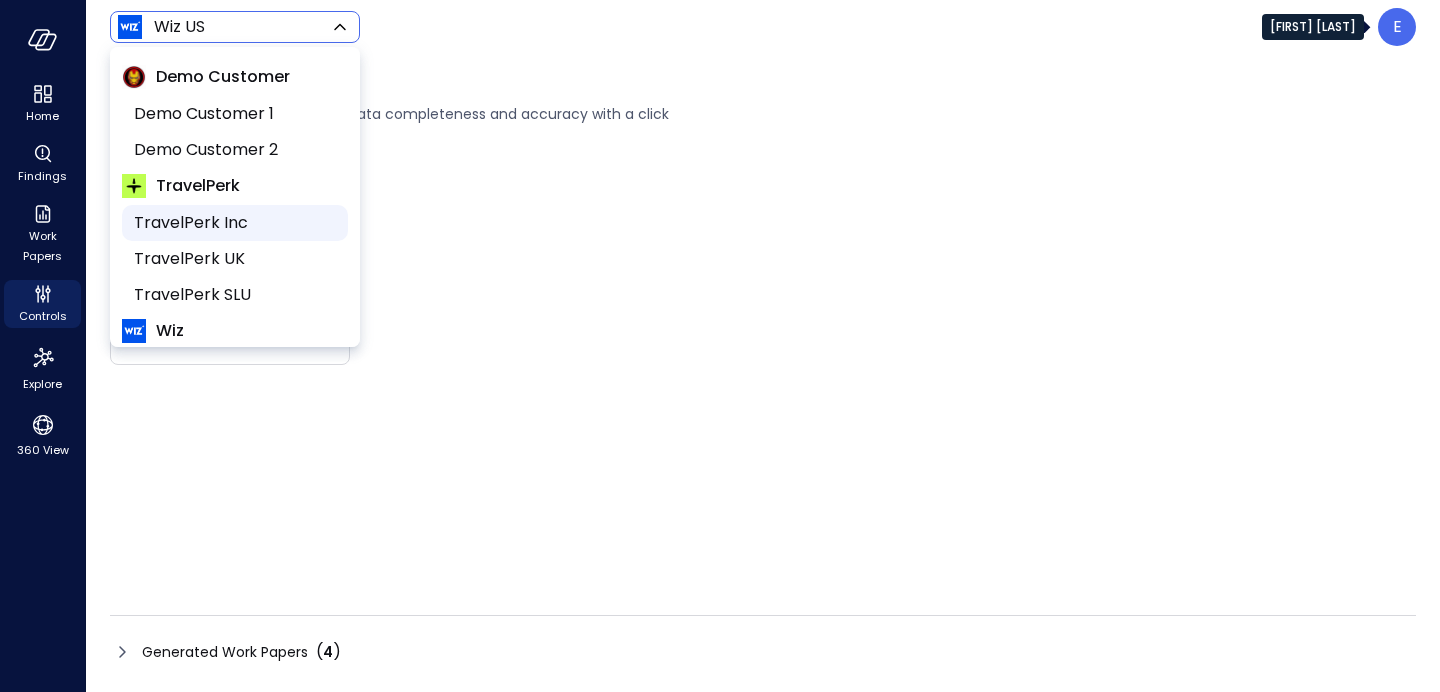 click on "TravelPerk Inc" at bounding box center (233, 223) 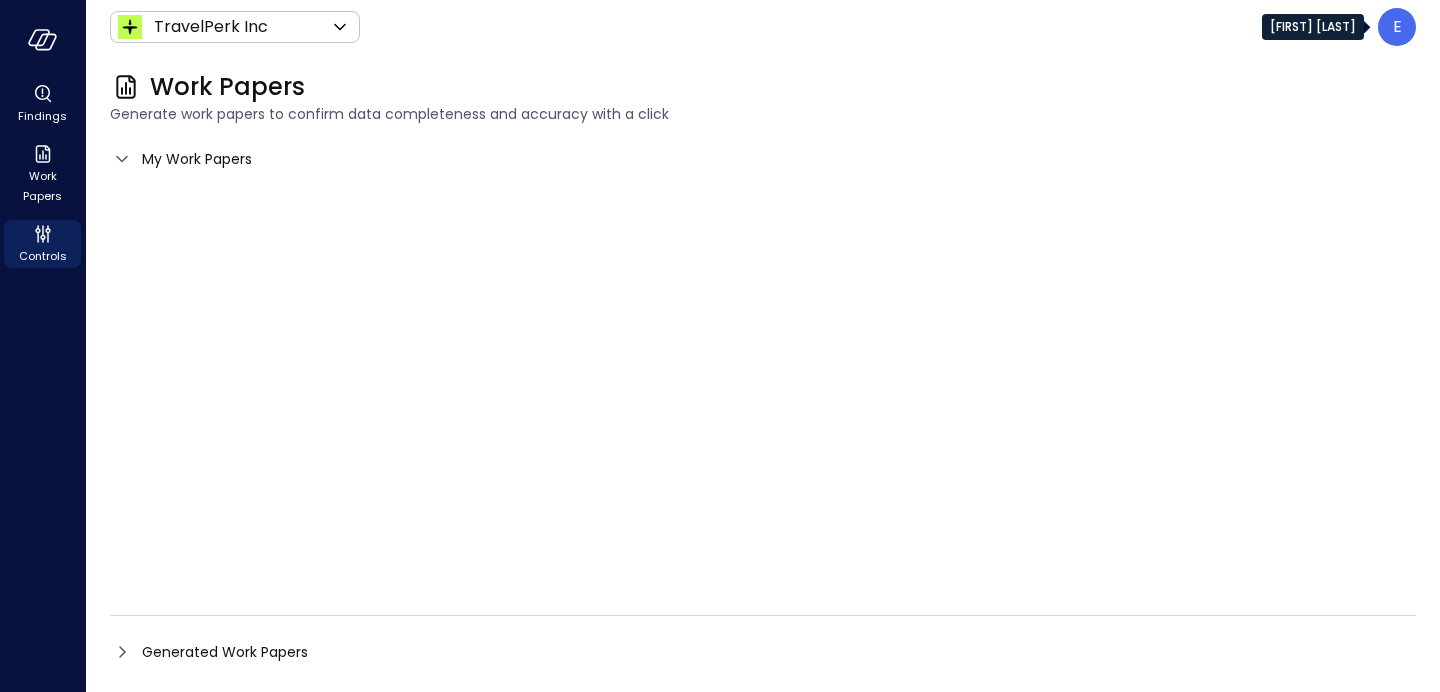 click on "My Work Papers" at bounding box center [197, 159] 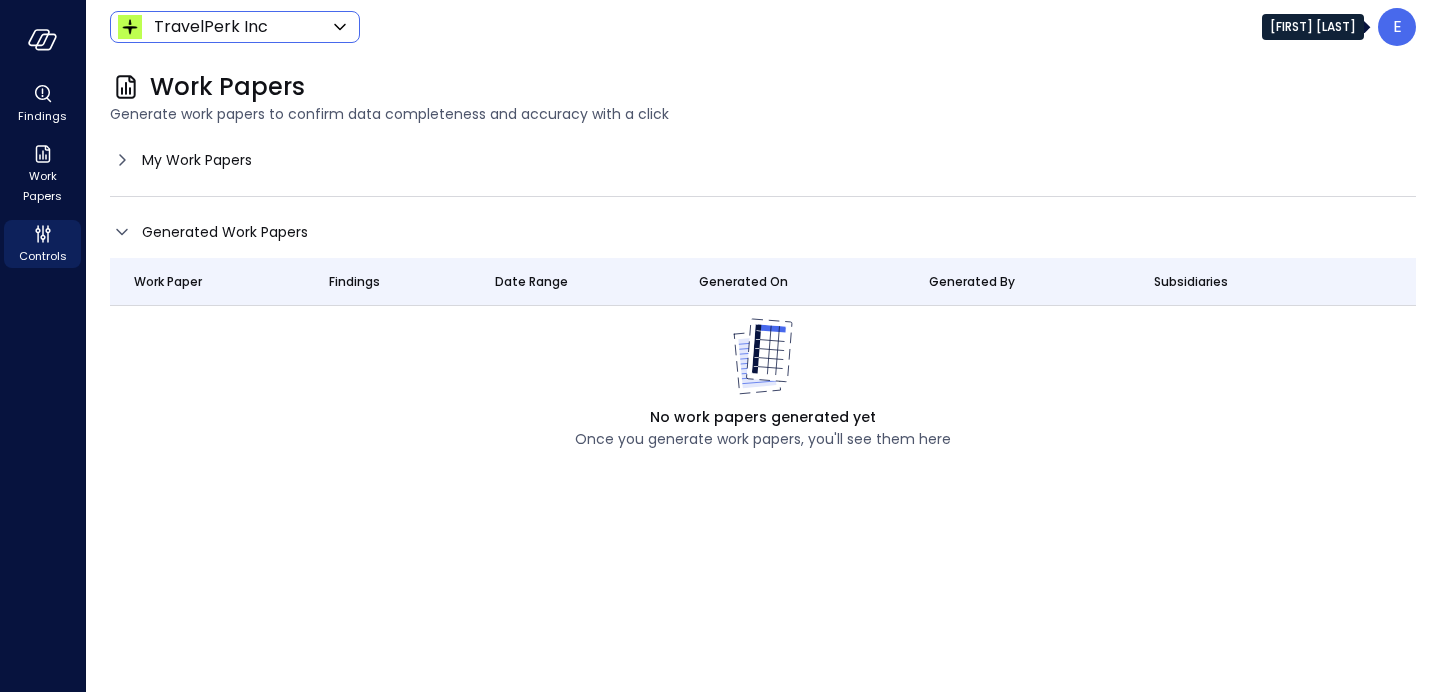 click on "TravelPerk Inc ****** ​ E Work Papers   Generate work papers to confirm data
completeness and accuracy with a click My Work Papers Generated Work Papers Work Paper Findings Date Range Generated On Generated By Subsidiaries No work papers generated yet Once you generate work papers, you'll see them here Safebooks.ai Payments Validation  validates payments by identifying duplicate and erroneous entries. Payment Cycle Analysis - US  validates payments by identifying duplicate and erroneous entries. Payment Cycle Analysis - History and Current  validates payments by identifying duplicate and erroneous entries. P&L Expenses Quarterly Variance Analysis P&L Quarterly Expenses Variance Analysis [FIRST] [LAST] Payments Validation  validates payments by identifying duplicate and erroneous entries." at bounding box center (720, 346) 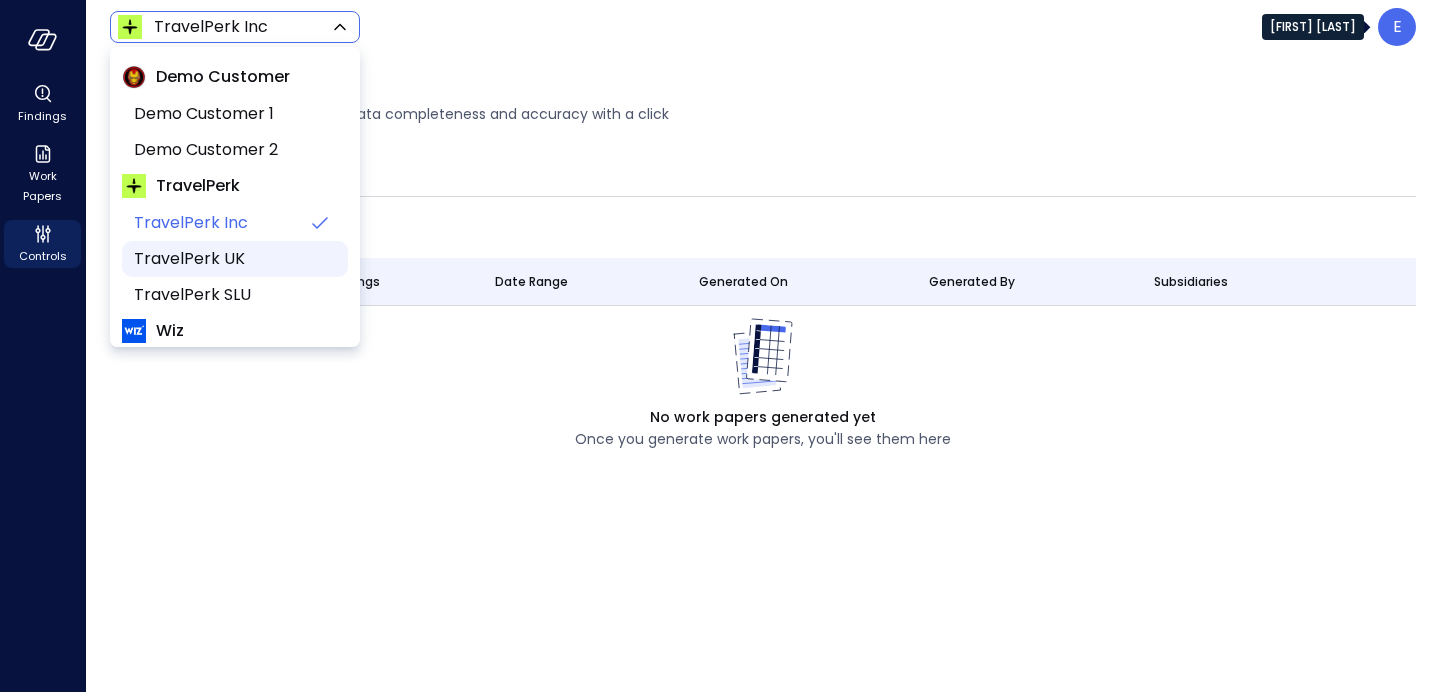 click on "TravelPerk UK" at bounding box center [235, 259] 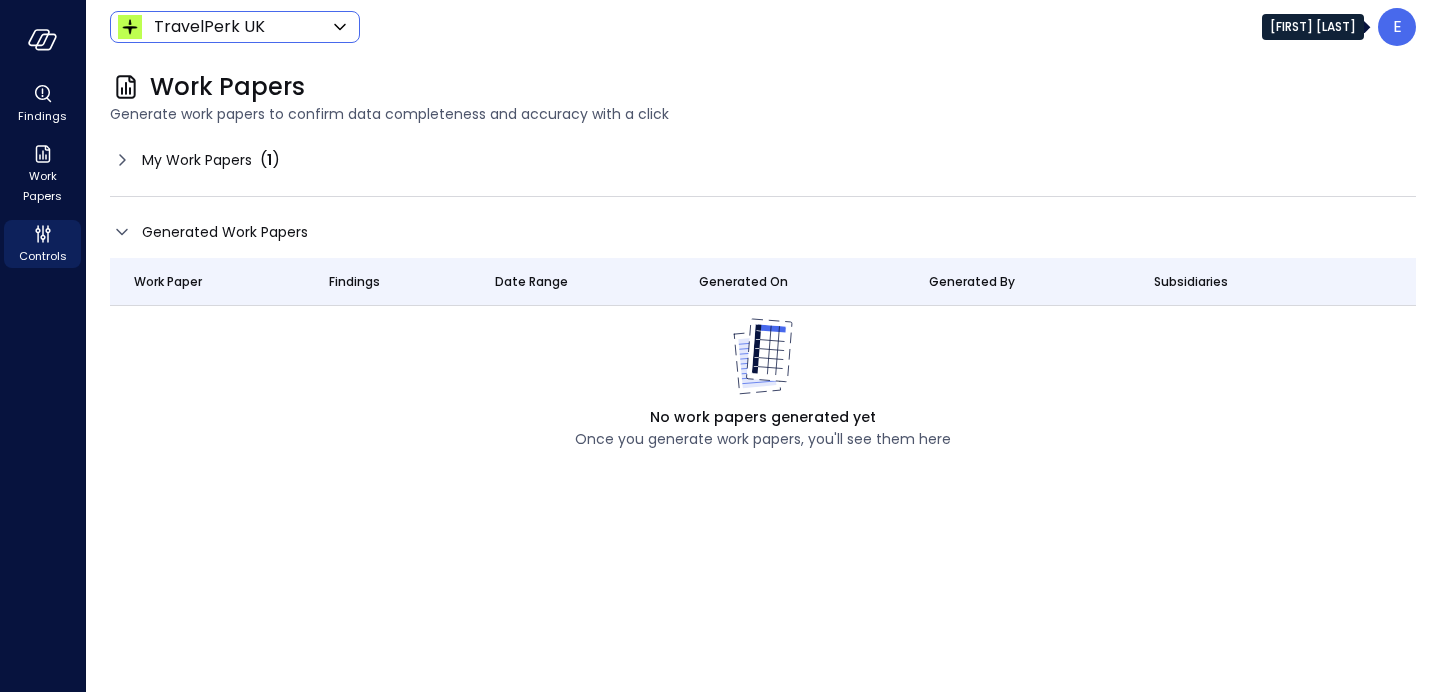 click on "My Work Papers" at bounding box center [197, 160] 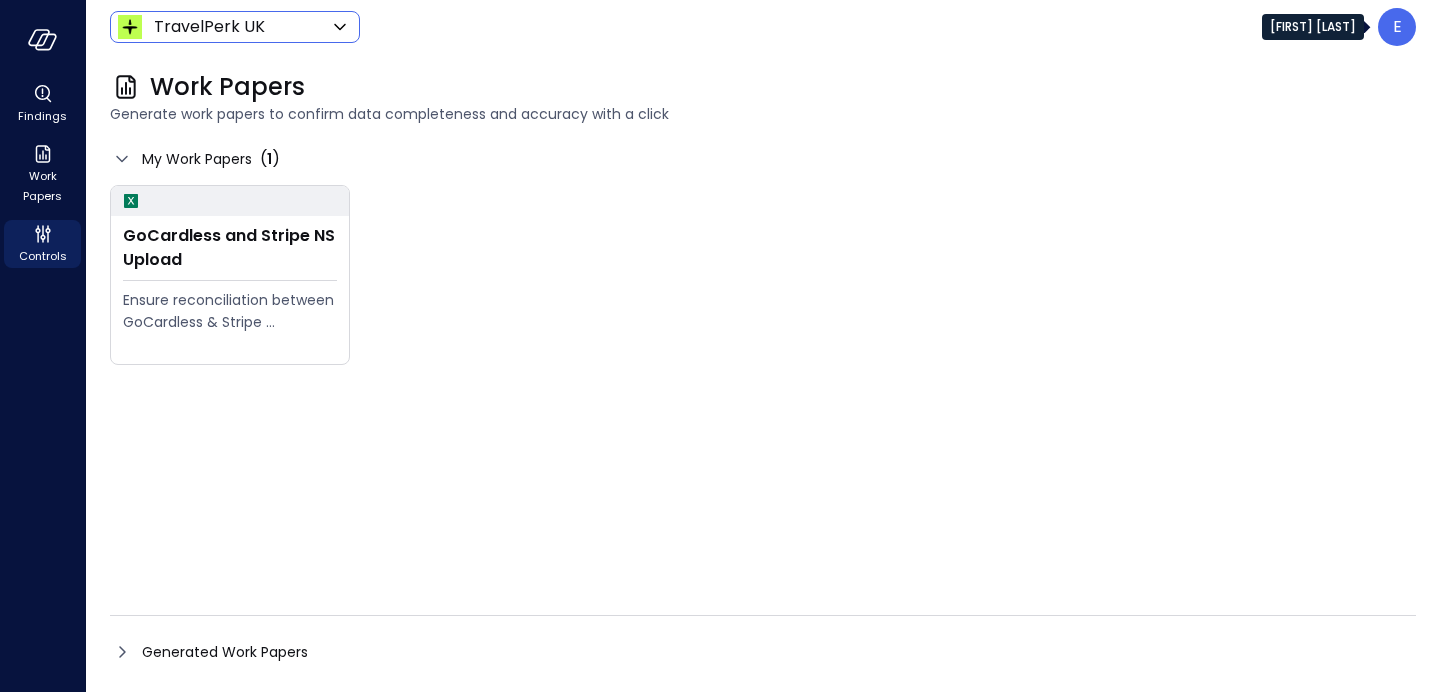 click on "Findings Work Papers Controls TravelPerk UK ****** ​ E Work Papers   Generate work papers to confirm data
completeness and accuracy with a click My Work Papers ( 1 ) GoCardless and Stripe NS Upload Ensure reconciliation between GoCardless & Stripe transactions to NetSuite Generated Work Papers Safebooks.ai Payments Validation  validates payments by identifying duplicate and erroneous entries. Payment Cycle Analysis - US  validates payments by identifying duplicate and erroneous entries. Payment Cycle Analysis - History and Current  validates payments by identifying duplicate and erroneous entries. P&L Expenses Quarterly Variance Analysis P&L Quarterly Expenses Variance Analysis [FIRST] [LAST] Payments Validation  validates payments by identifying duplicate and erroneous entries. GoCardless and Stripe NS Upload Ensure reconciliation between GoCardless & Stripe transactions to NetSuite" at bounding box center (720, 346) 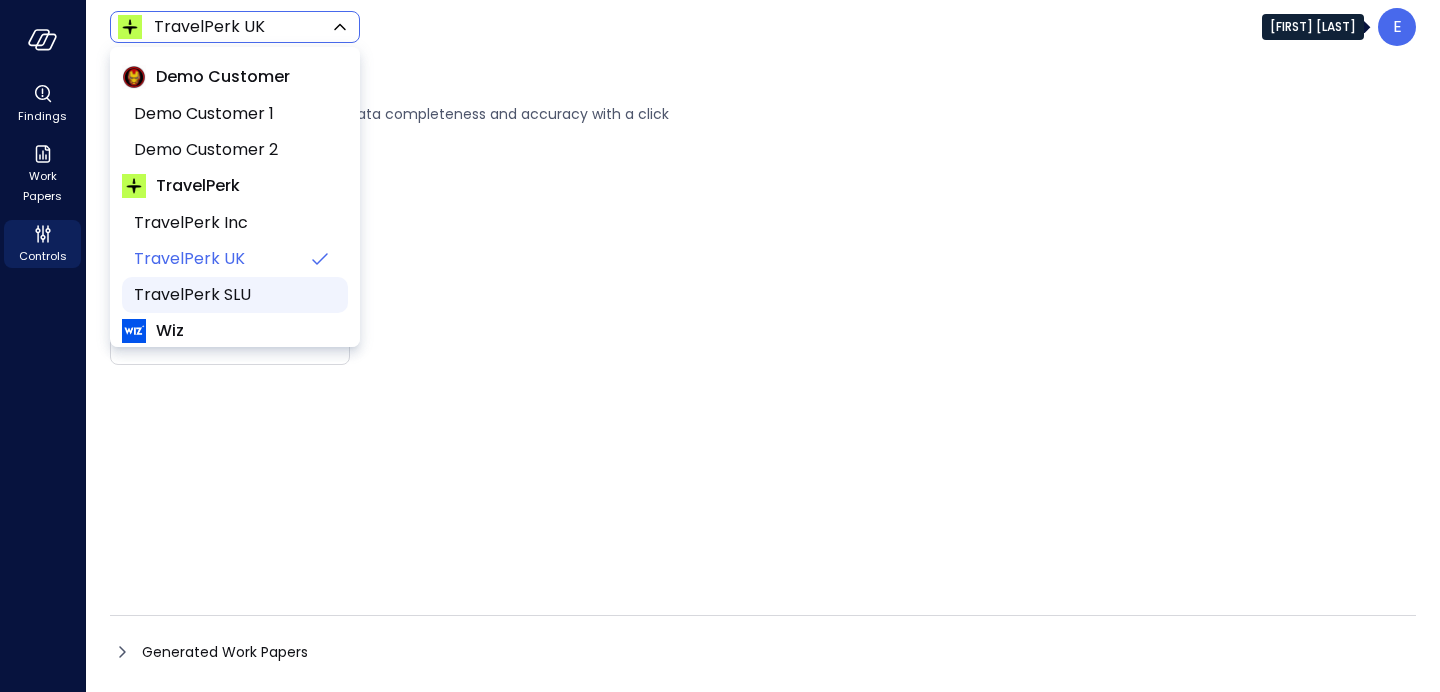 click on "TravelPerk SLU" at bounding box center (233, 295) 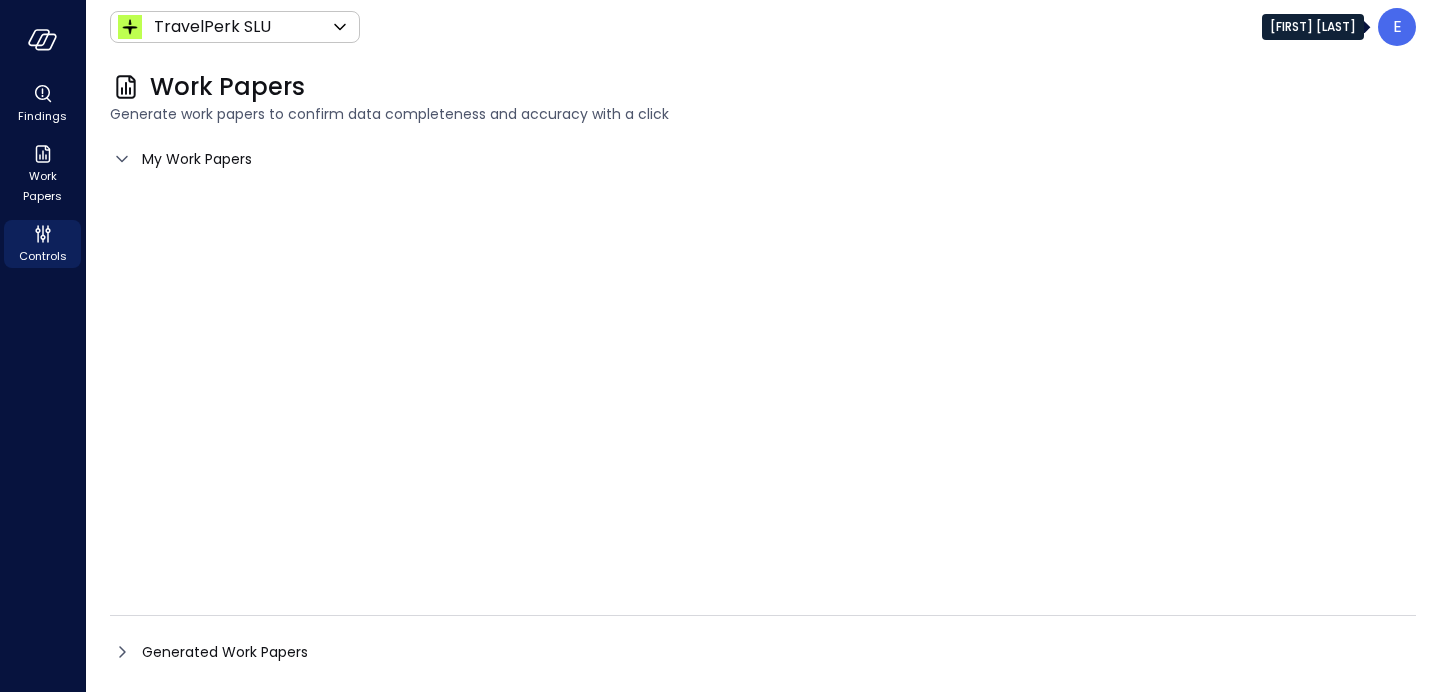 click on "My Work Papers" at bounding box center (197, 159) 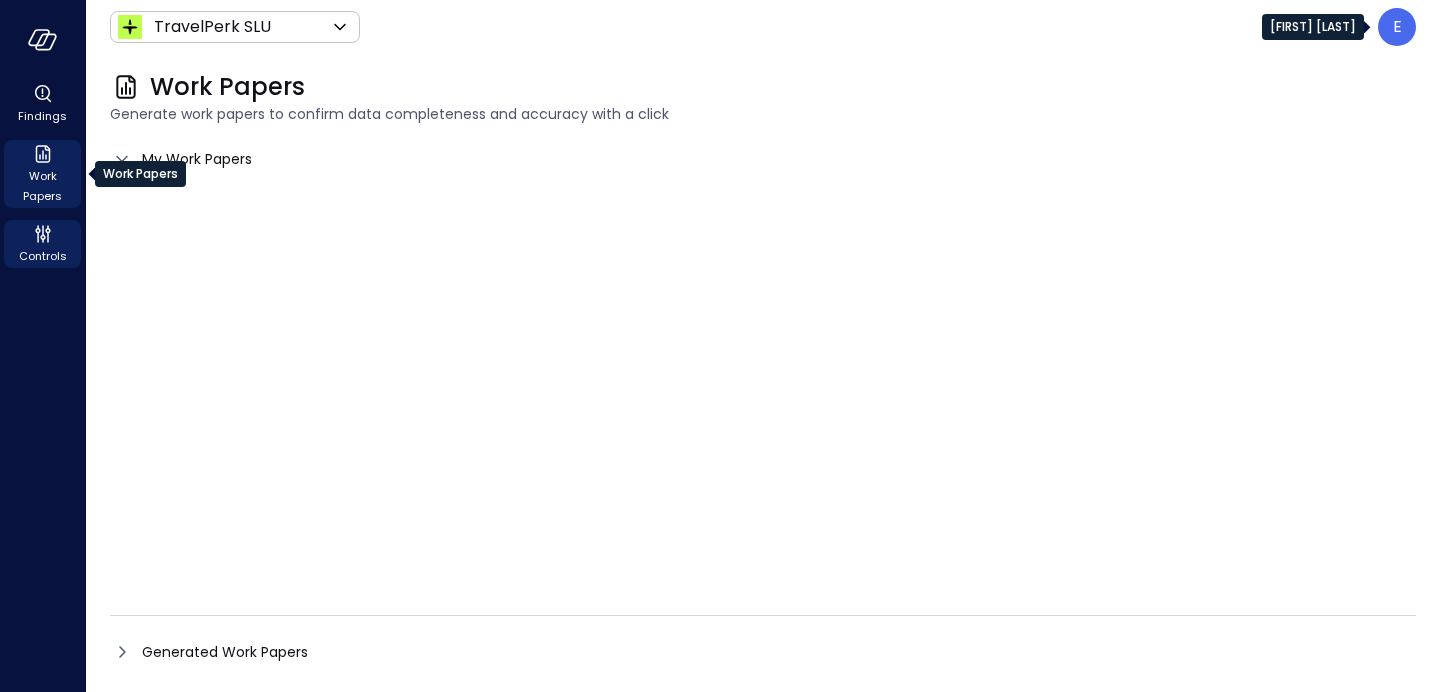 click on "Work Papers" at bounding box center (42, 186) 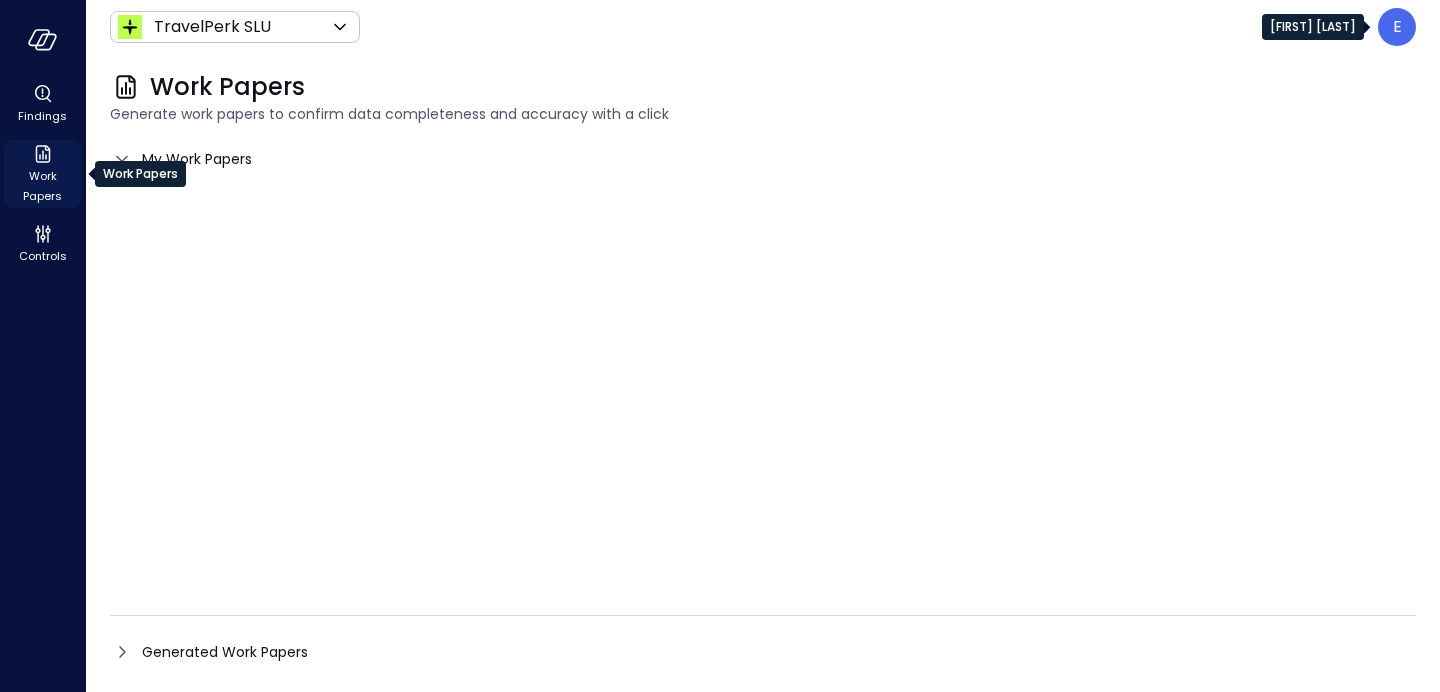 click at bounding box center [43, 154] 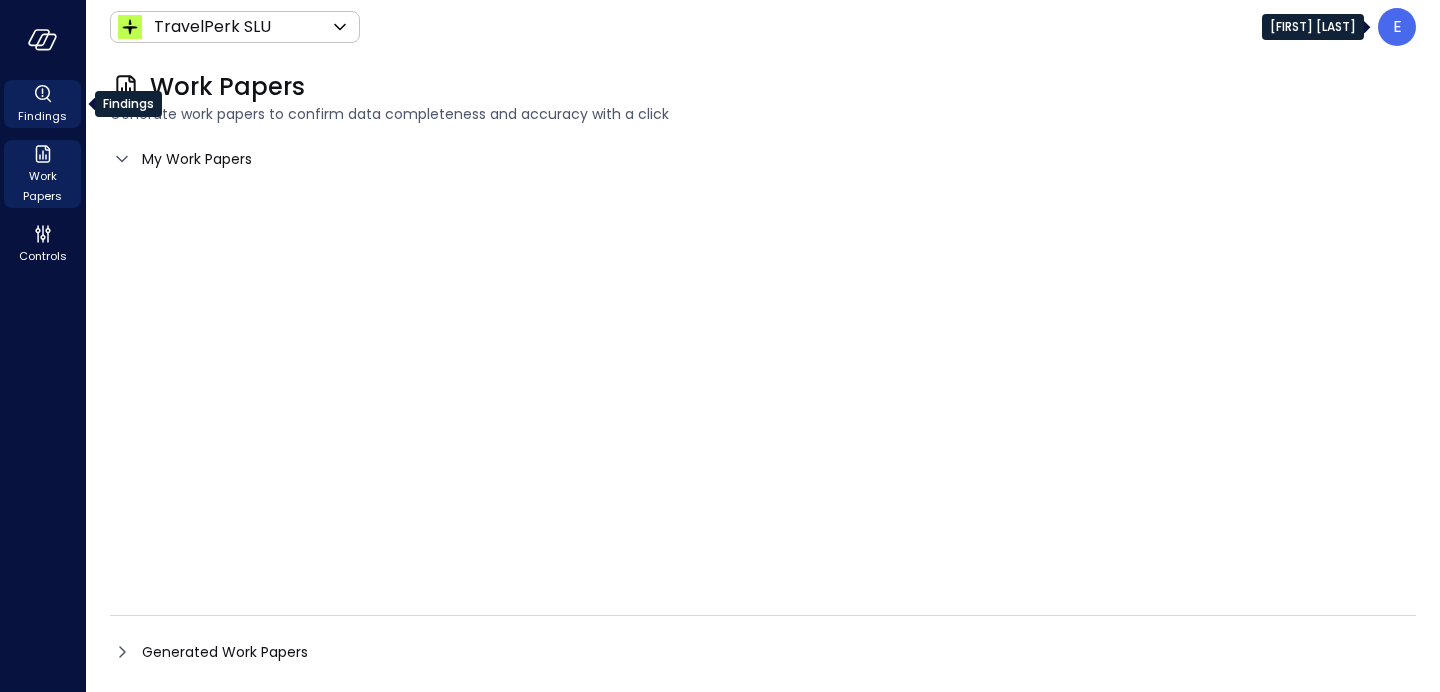 click at bounding box center [43, 94] 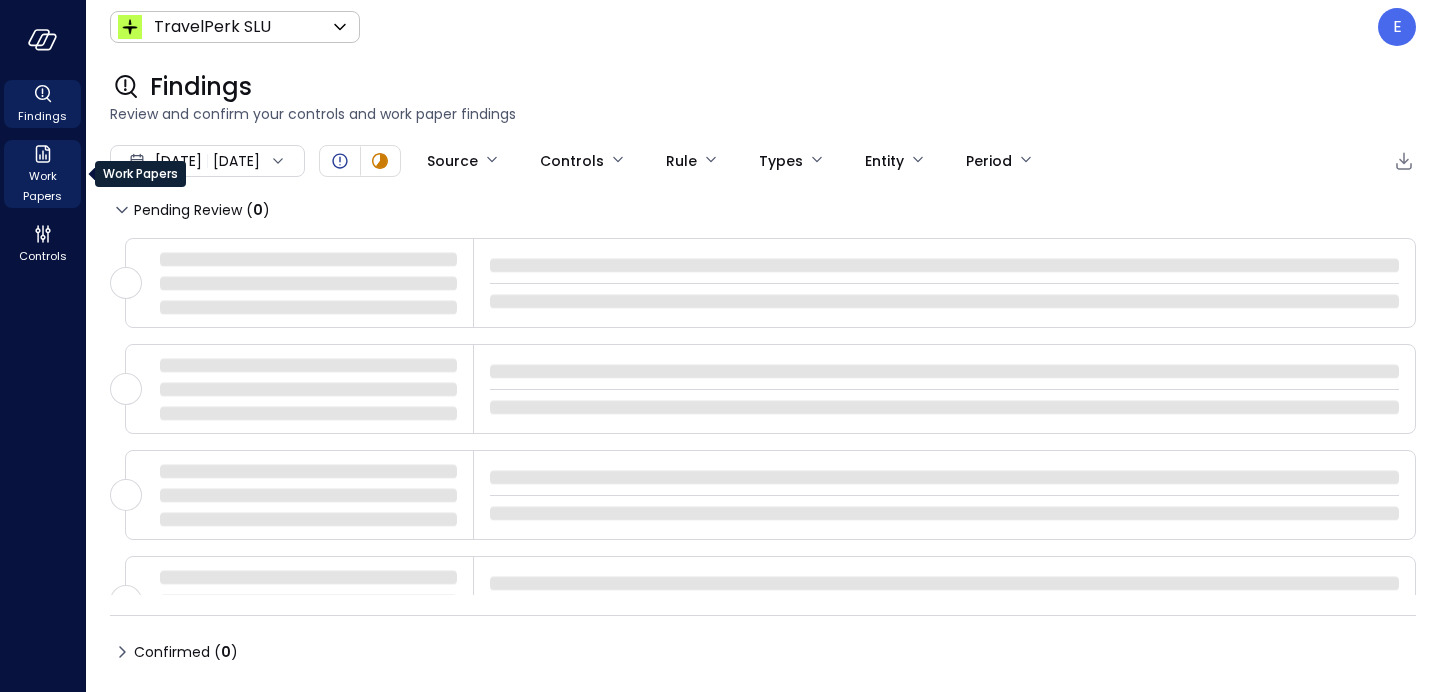 click at bounding box center [43, 154] 